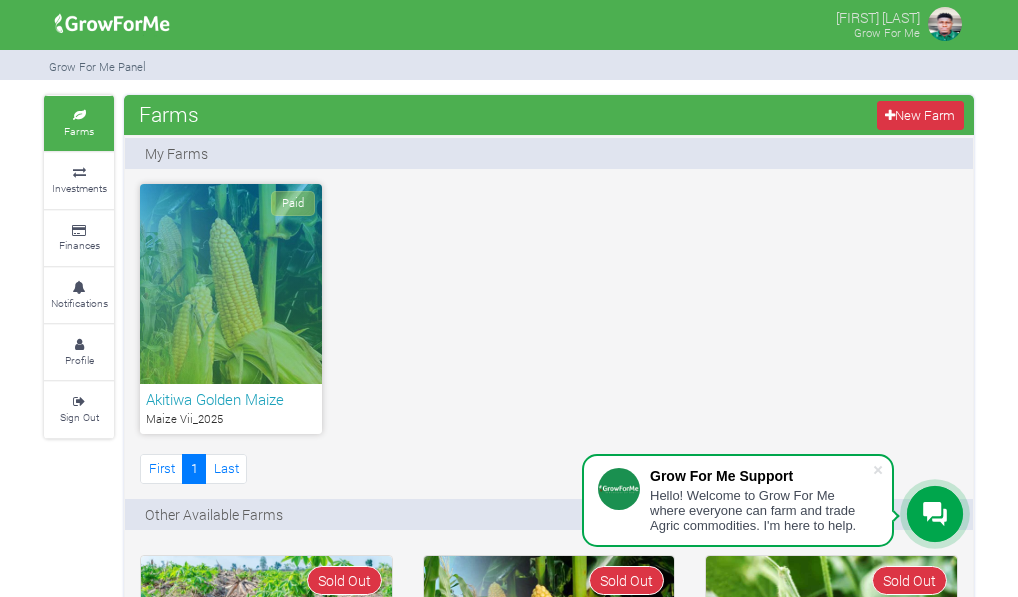 scroll, scrollTop: 0, scrollLeft: 0, axis: both 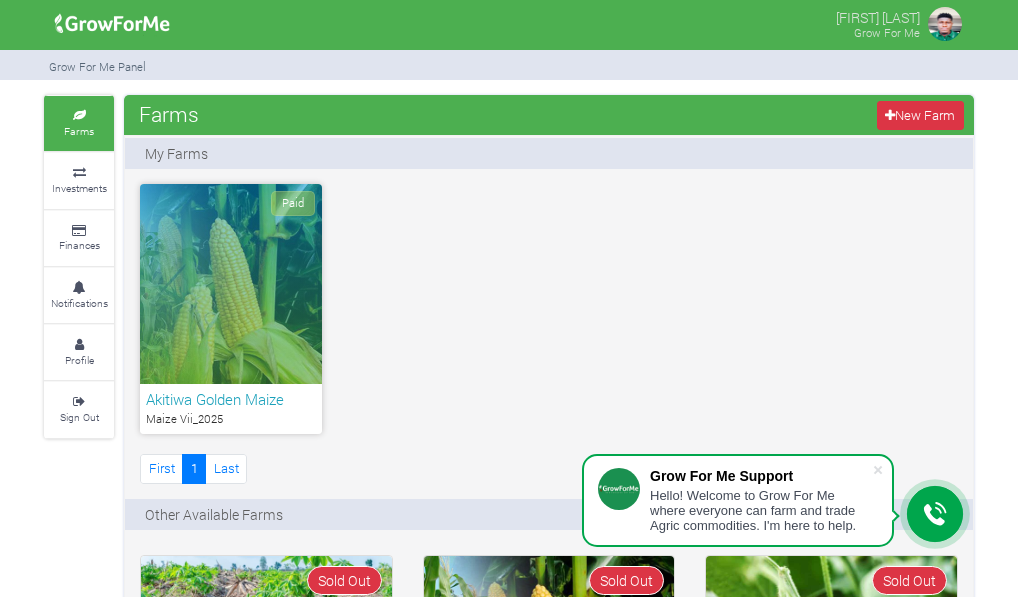 click at bounding box center [79, 231] 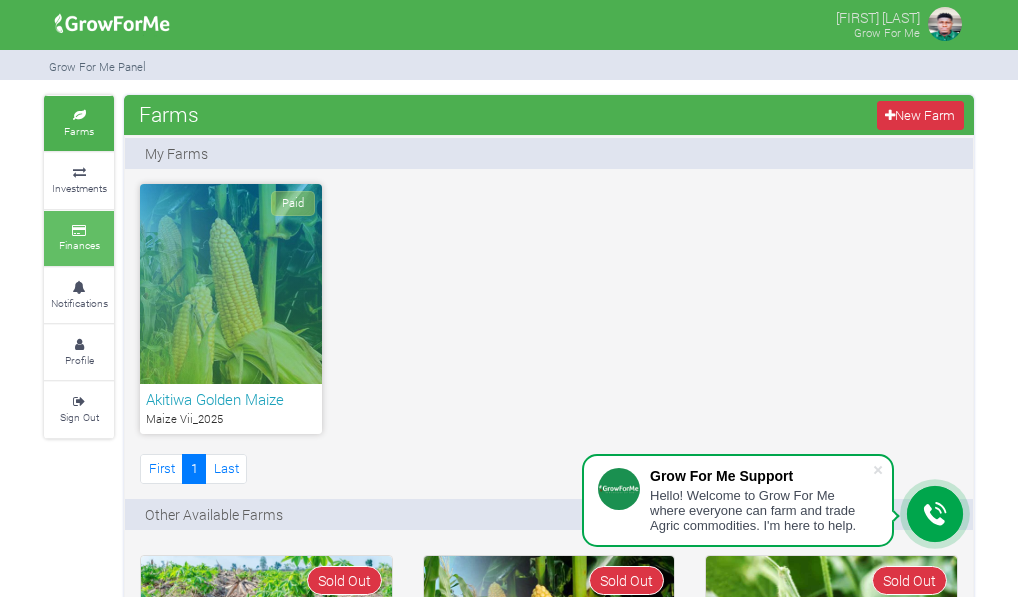 drag, startPoint x: 0, startPoint y: 0, endPoint x: 95, endPoint y: 233, distance: 251.62273 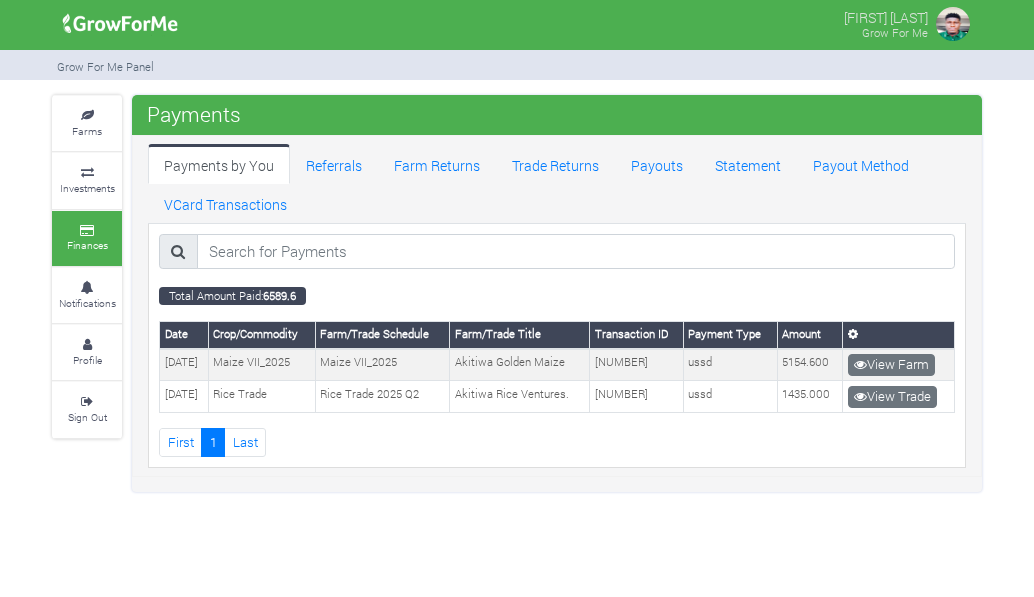 scroll, scrollTop: 0, scrollLeft: 0, axis: both 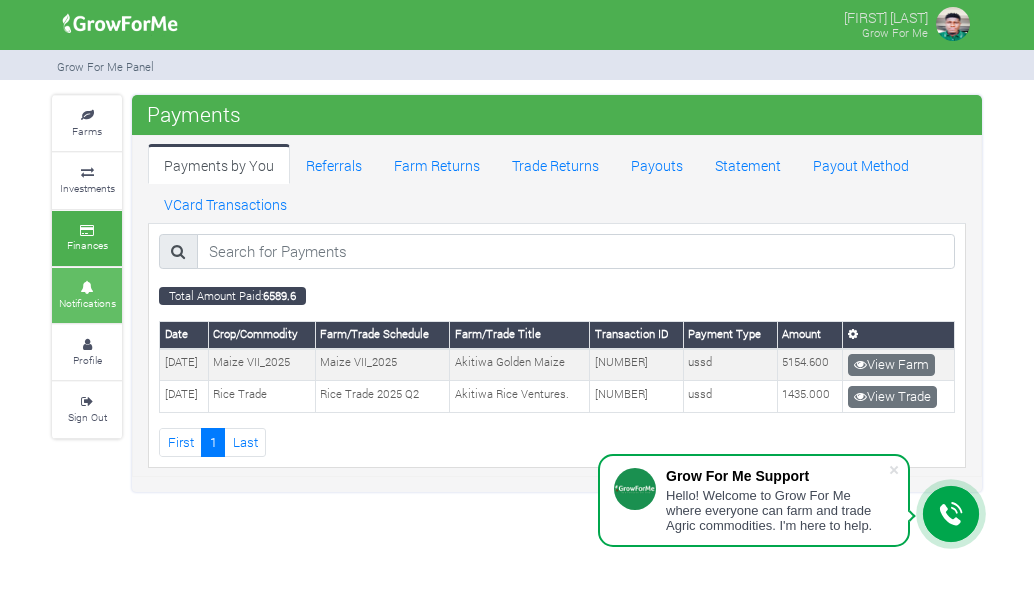 click on "Notifications" at bounding box center (87, 303) 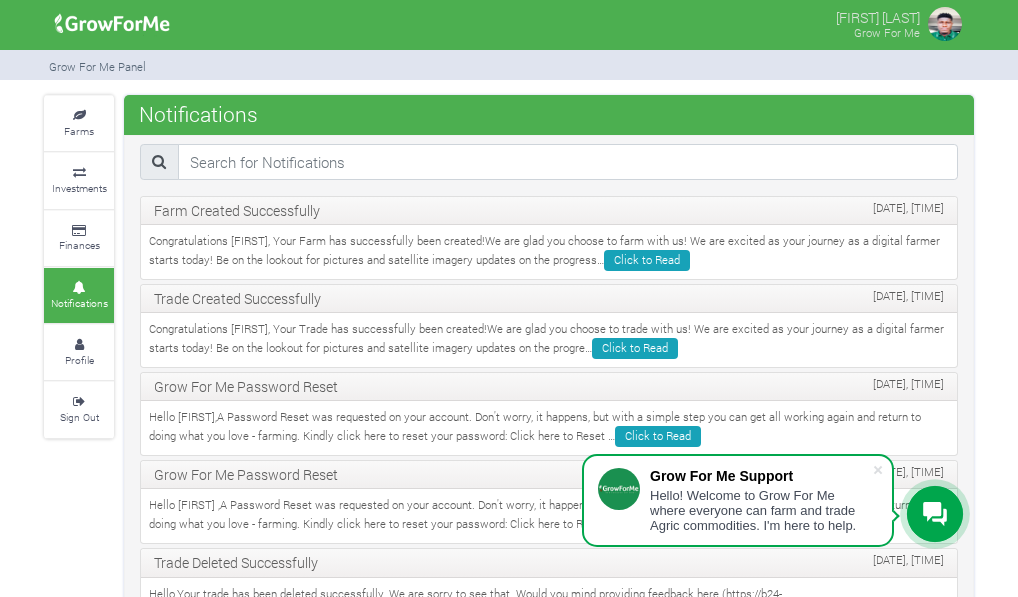 scroll, scrollTop: 0, scrollLeft: 0, axis: both 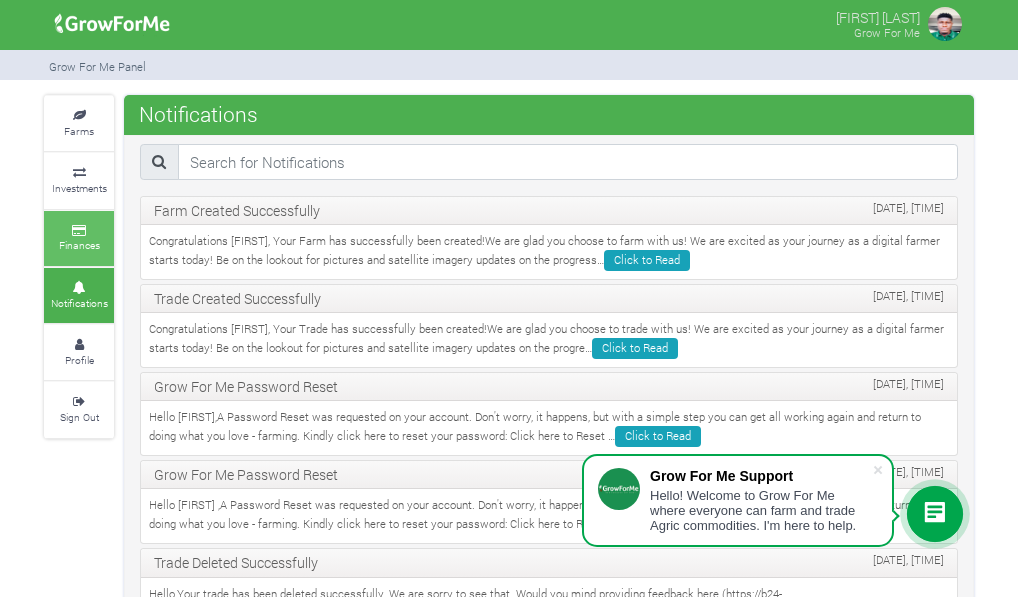 click at bounding box center [79, 231] 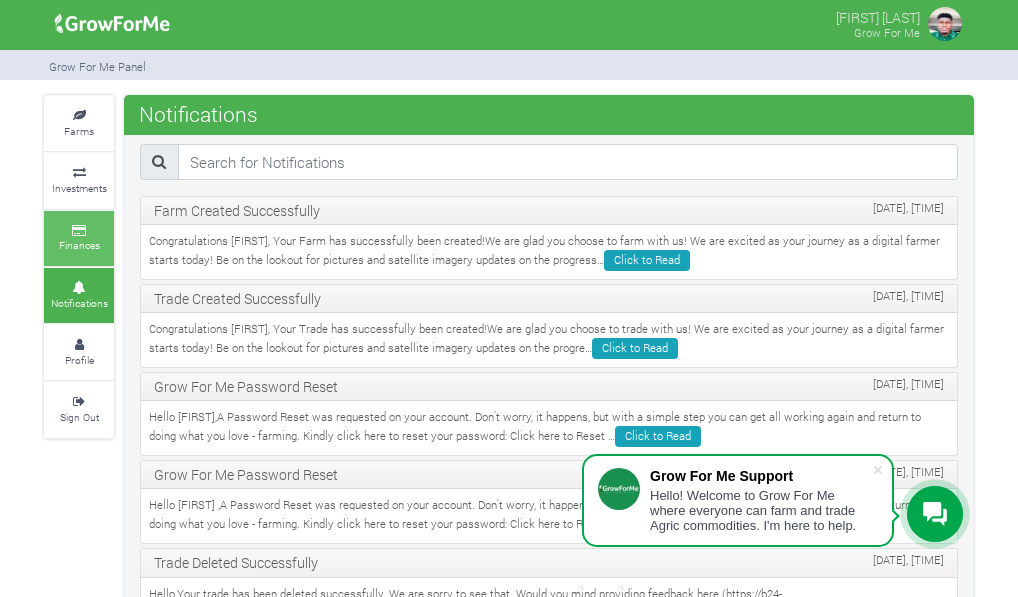 click at bounding box center [79, 231] 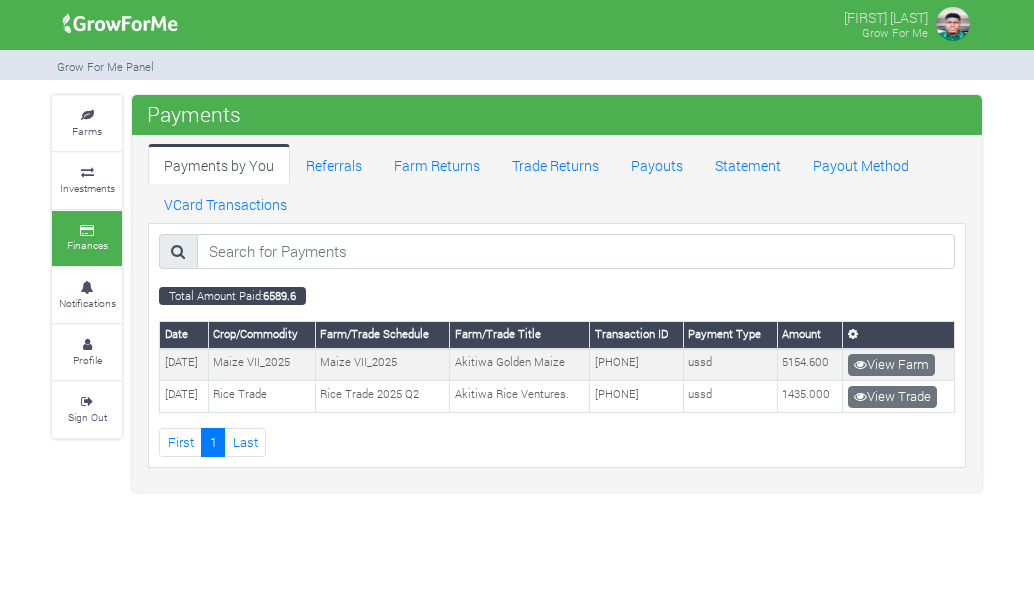 scroll, scrollTop: 0, scrollLeft: 0, axis: both 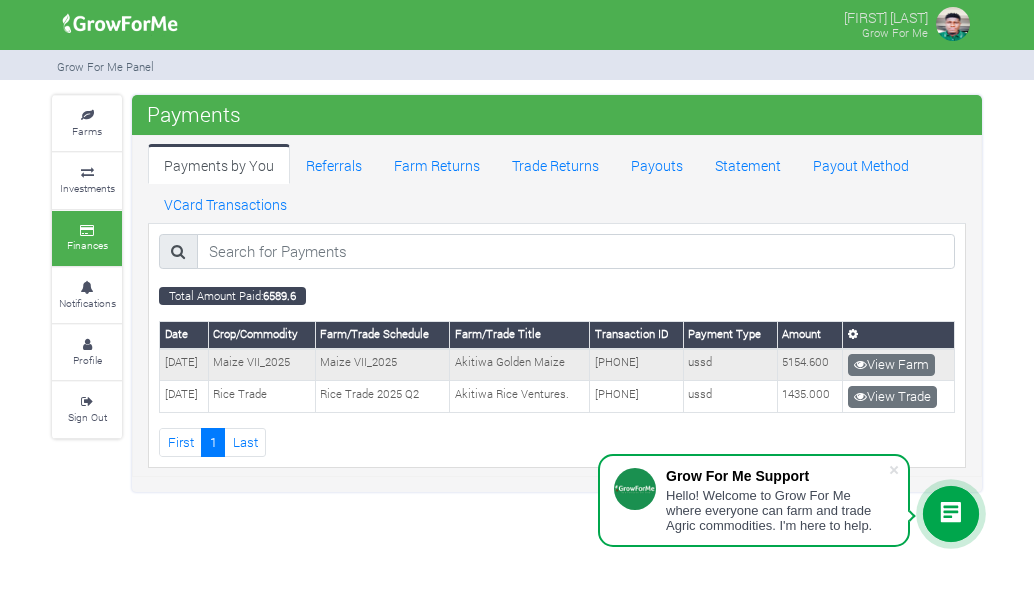 click on "[DATE]" at bounding box center (184, 365) 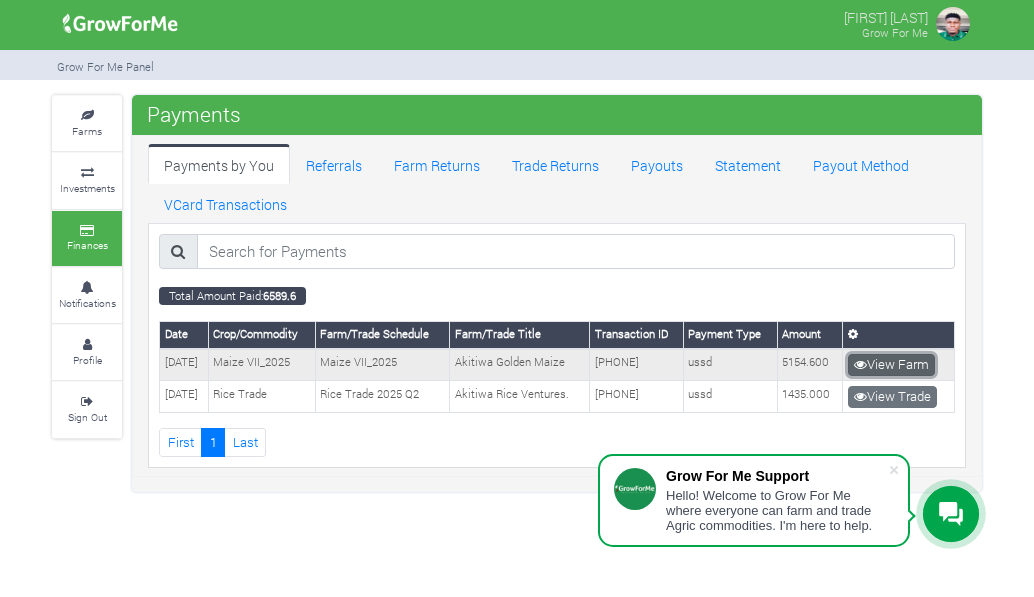 click on "View Farm" at bounding box center [891, 365] 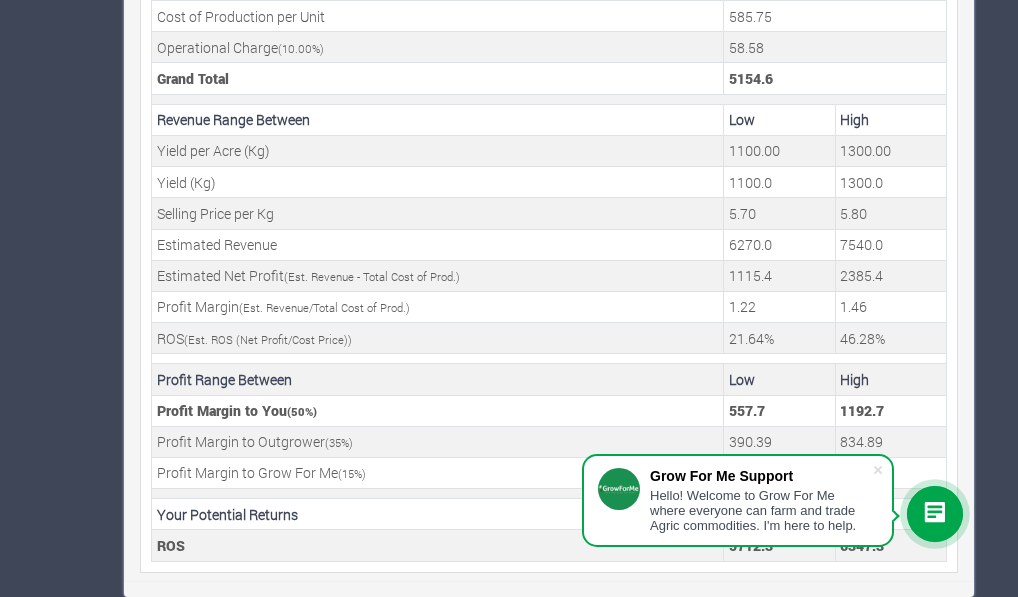 scroll, scrollTop: 856, scrollLeft: 0, axis: vertical 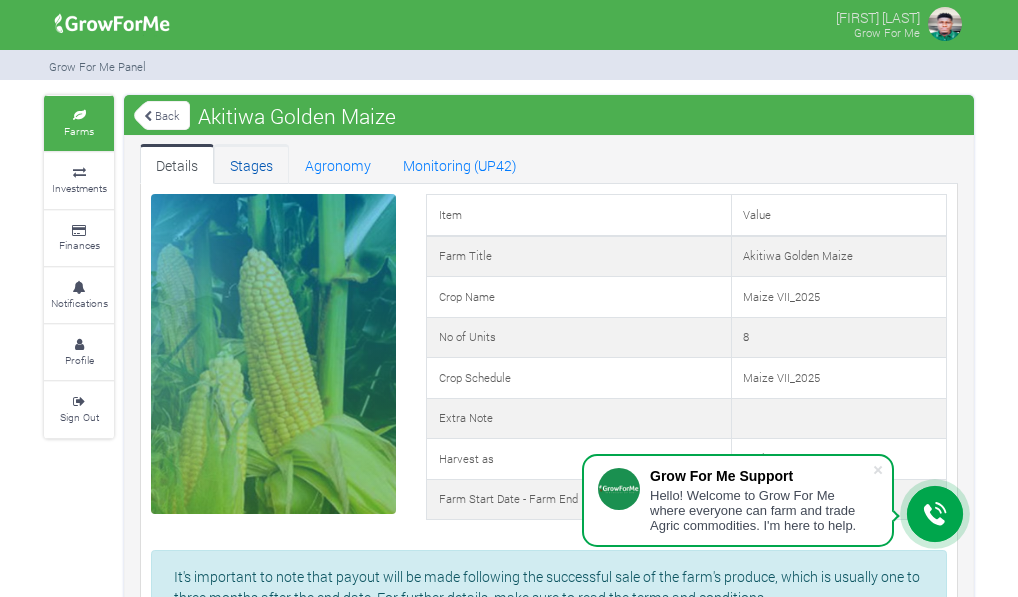 click on "Stages" at bounding box center [251, 164] 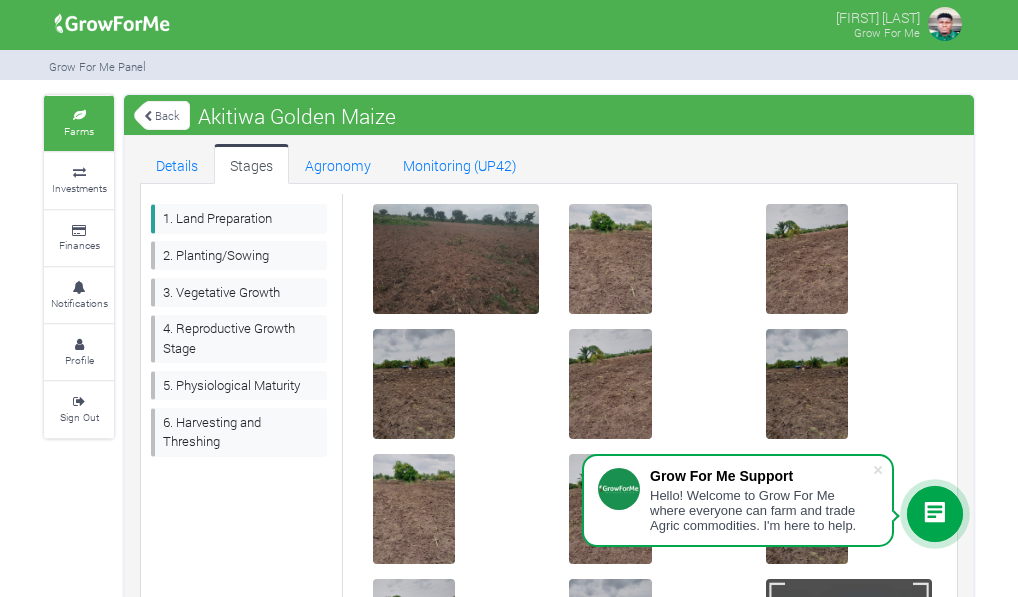 scroll, scrollTop: 0, scrollLeft: 0, axis: both 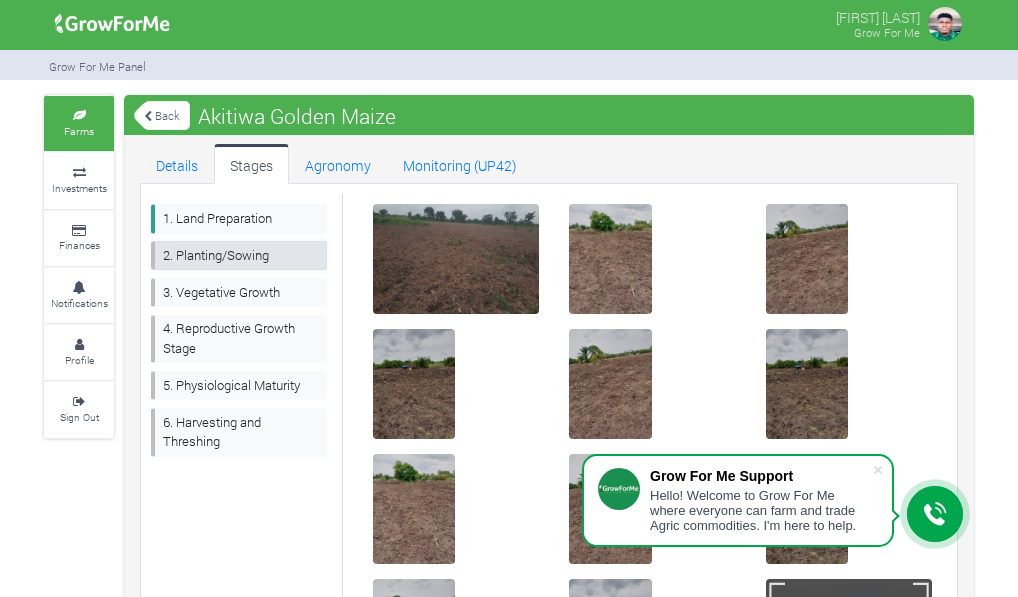 click on "2. Planting/Sowing" at bounding box center (239, 255) 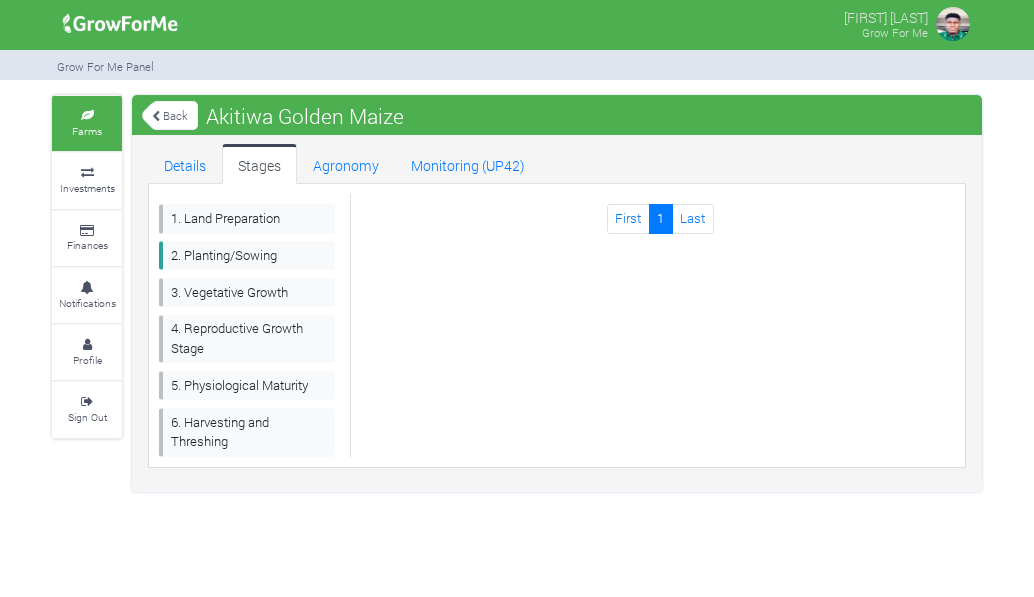 scroll, scrollTop: 0, scrollLeft: 0, axis: both 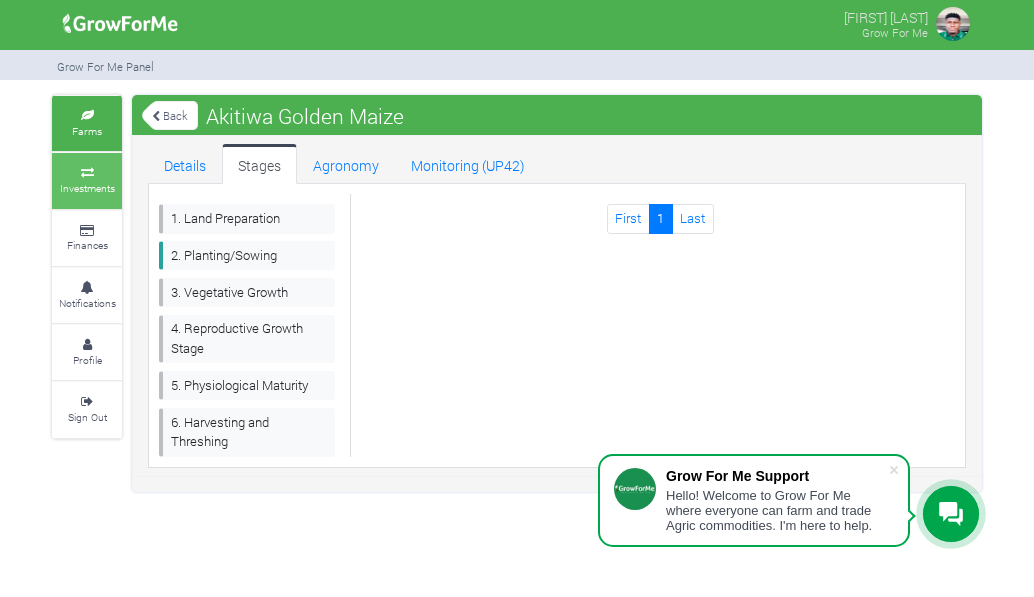 click on "Investments" at bounding box center [87, 188] 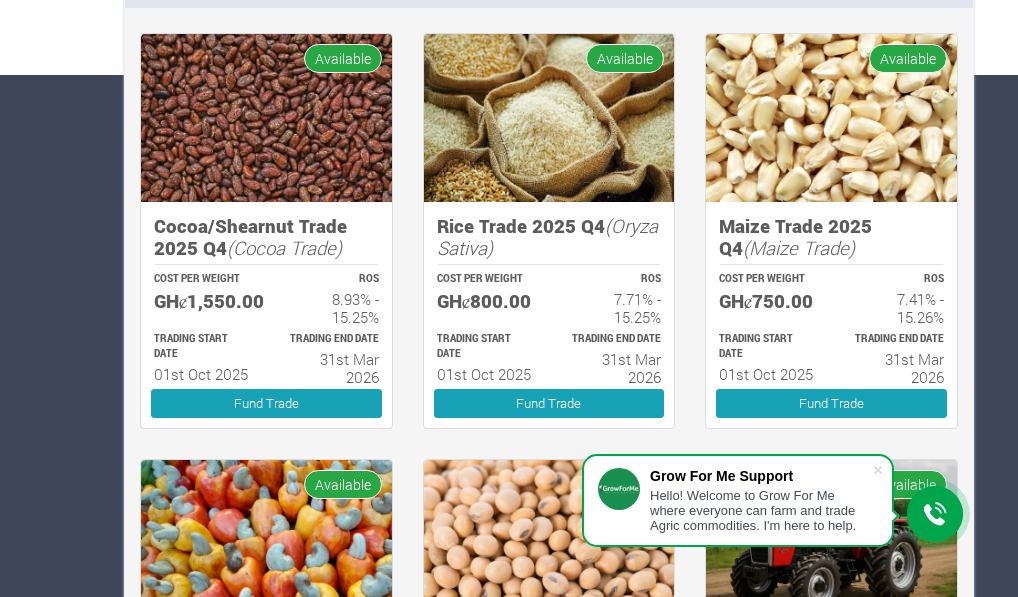 scroll, scrollTop: 522, scrollLeft: 0, axis: vertical 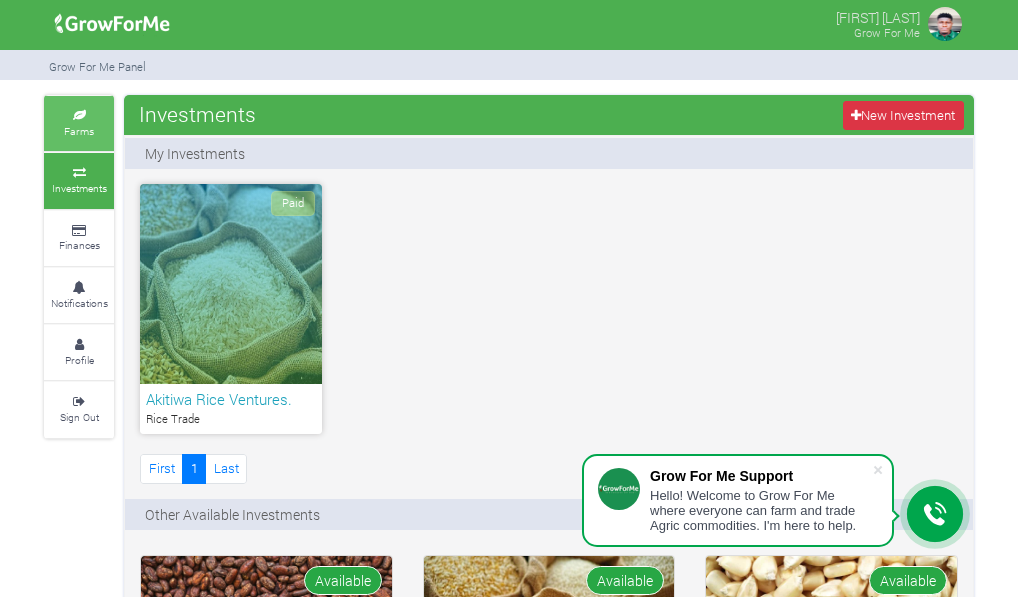 click on "Farms" at bounding box center (79, 131) 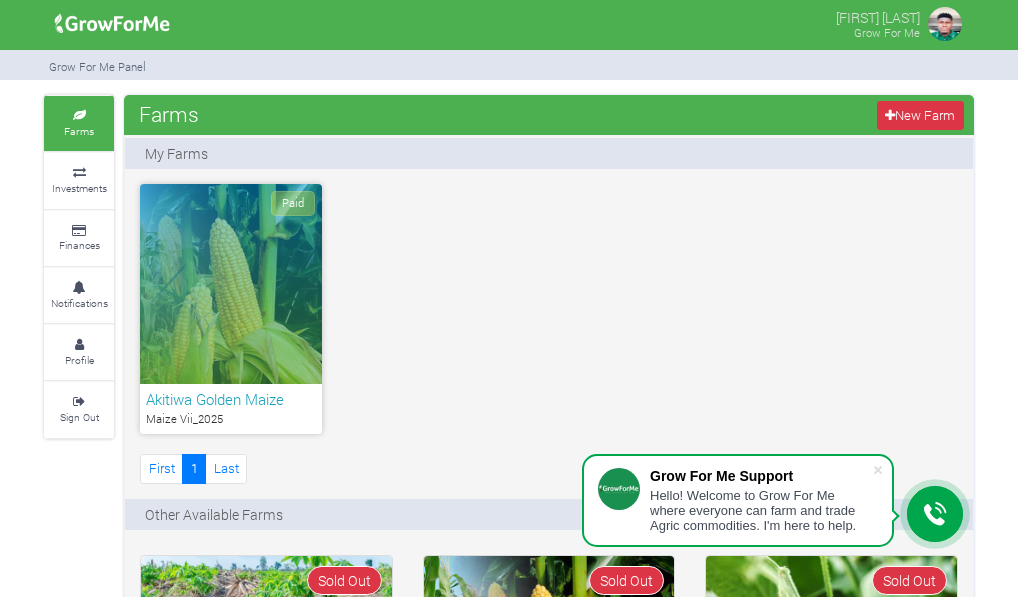 scroll, scrollTop: 0, scrollLeft: 0, axis: both 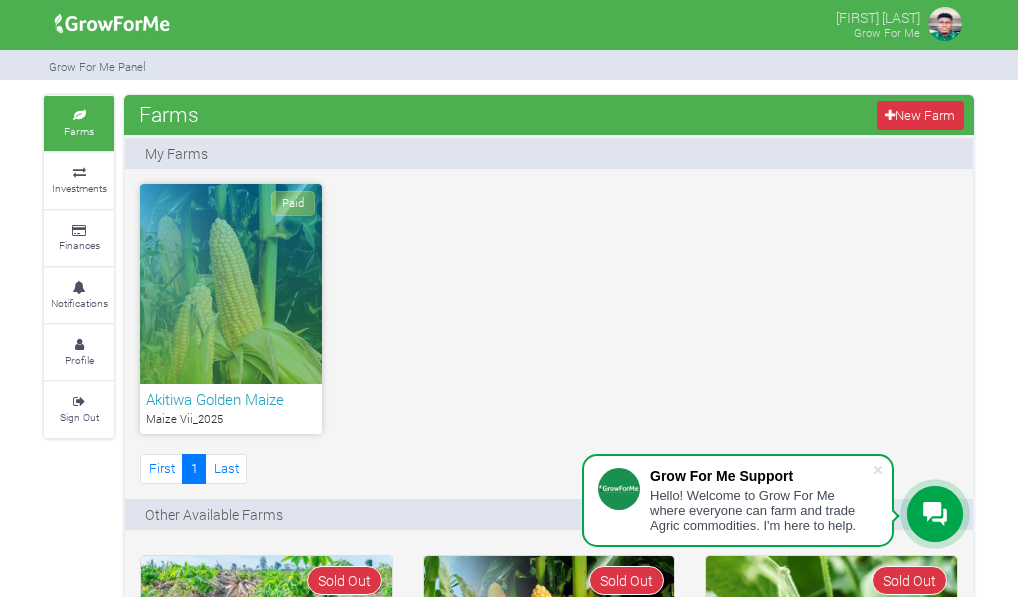 click on "Paid" at bounding box center (231, 284) 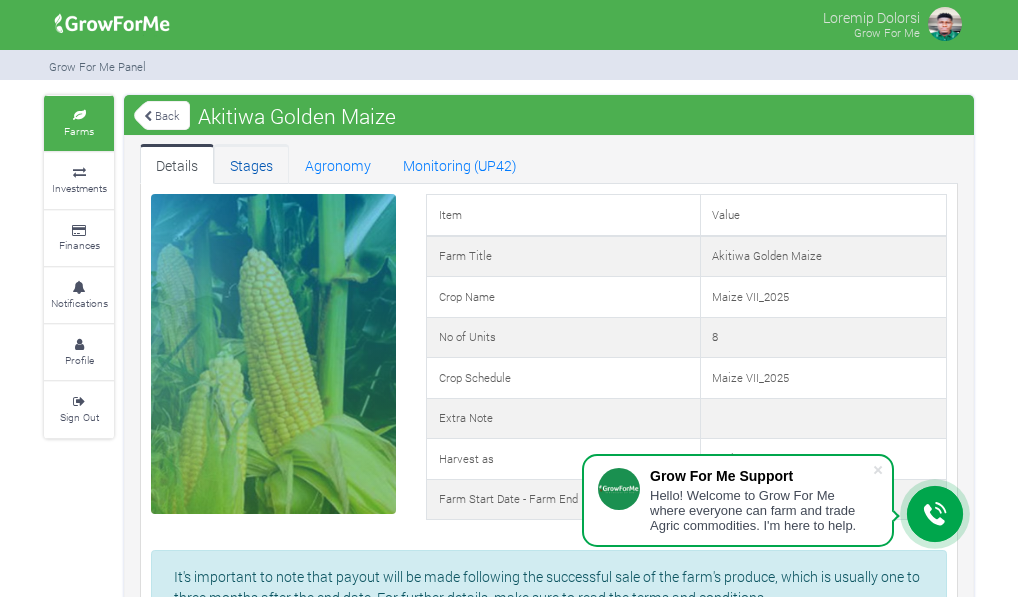 scroll, scrollTop: 0, scrollLeft: 0, axis: both 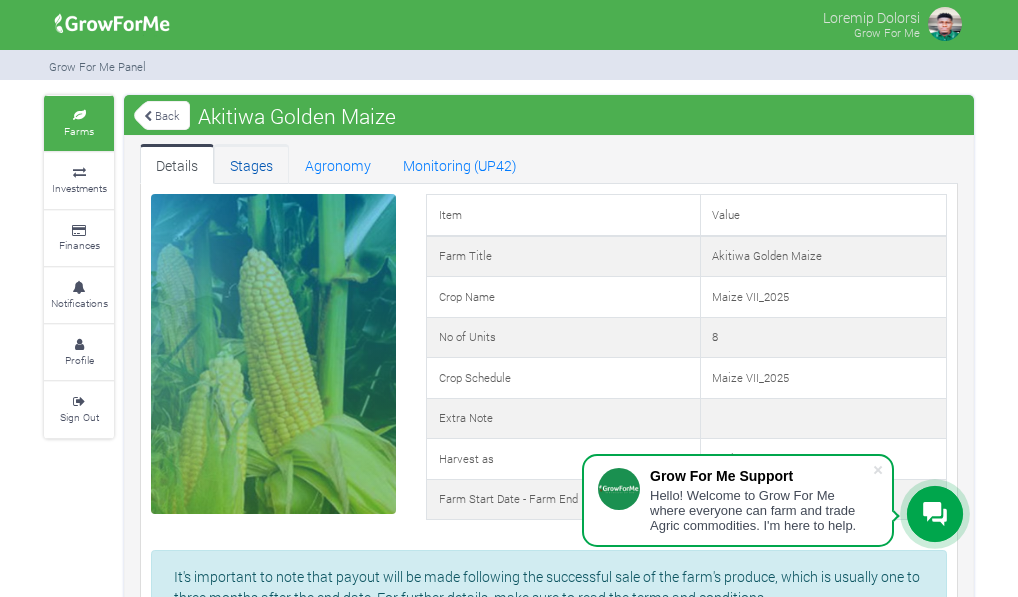 click on "Stages" at bounding box center [251, 164] 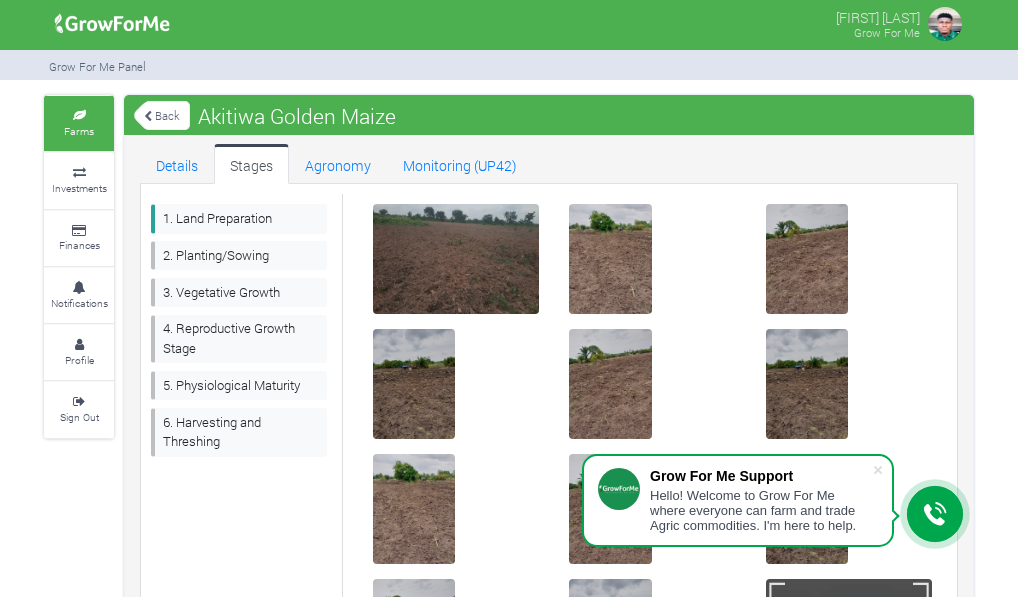 scroll, scrollTop: 0, scrollLeft: 0, axis: both 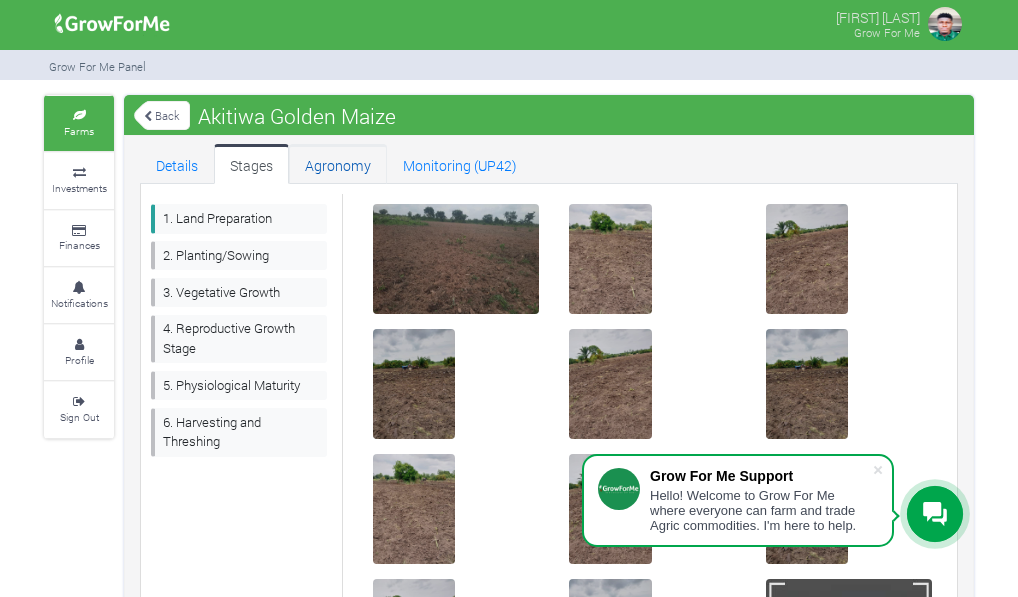 click on "Agronomy" at bounding box center [338, 164] 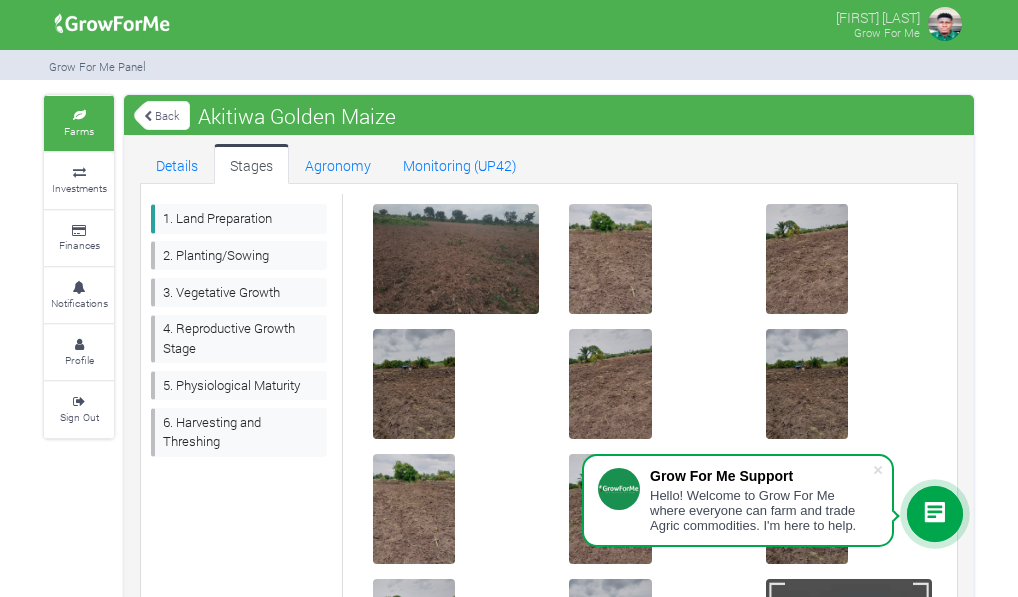 scroll, scrollTop: 0, scrollLeft: 0, axis: both 